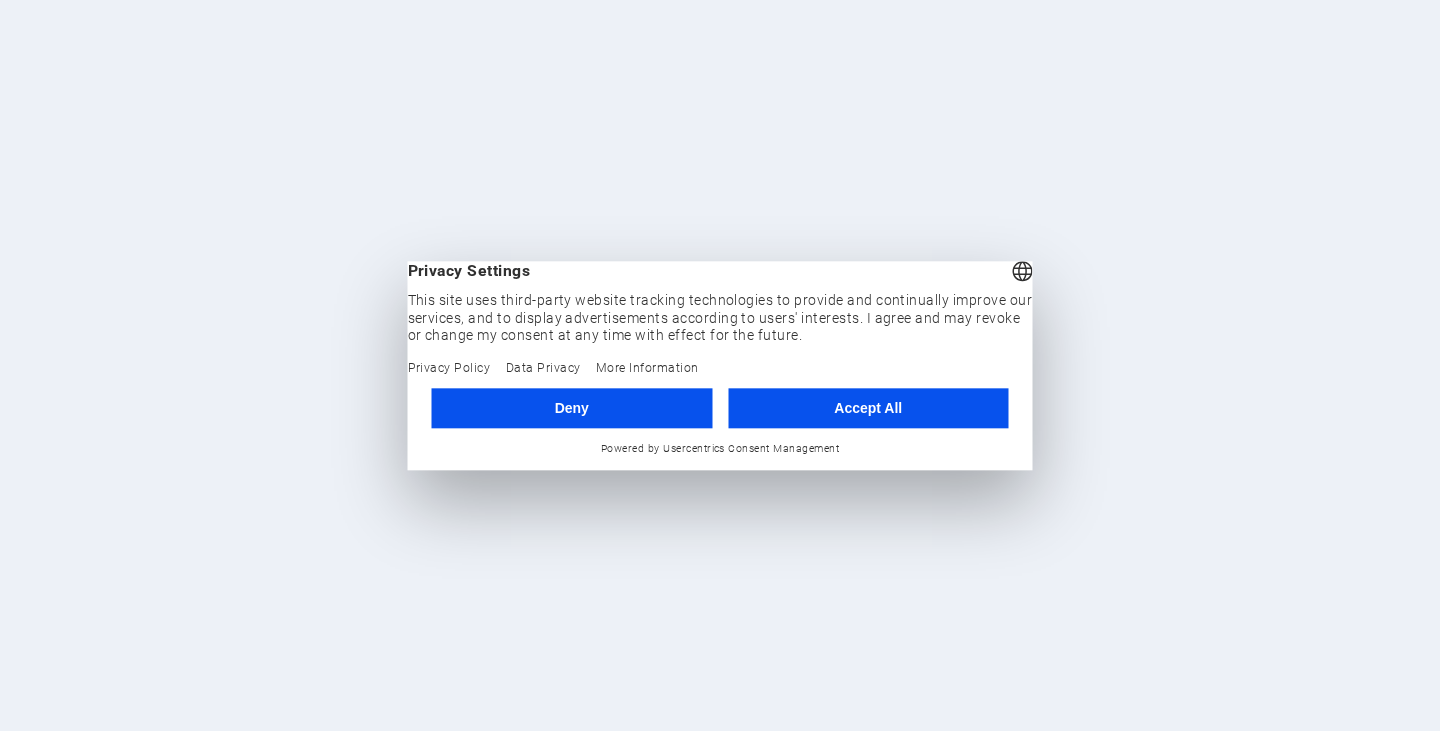 scroll, scrollTop: 0, scrollLeft: 0, axis: both 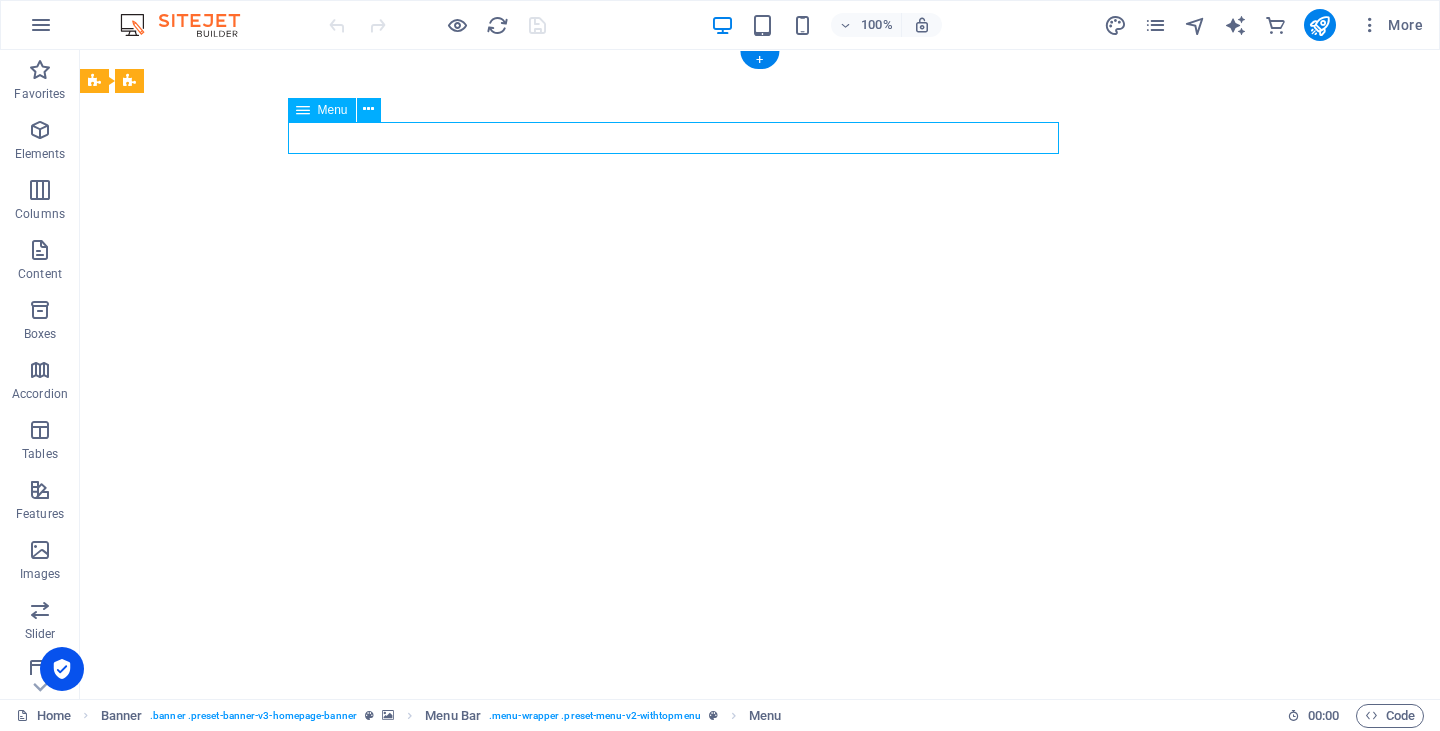 select 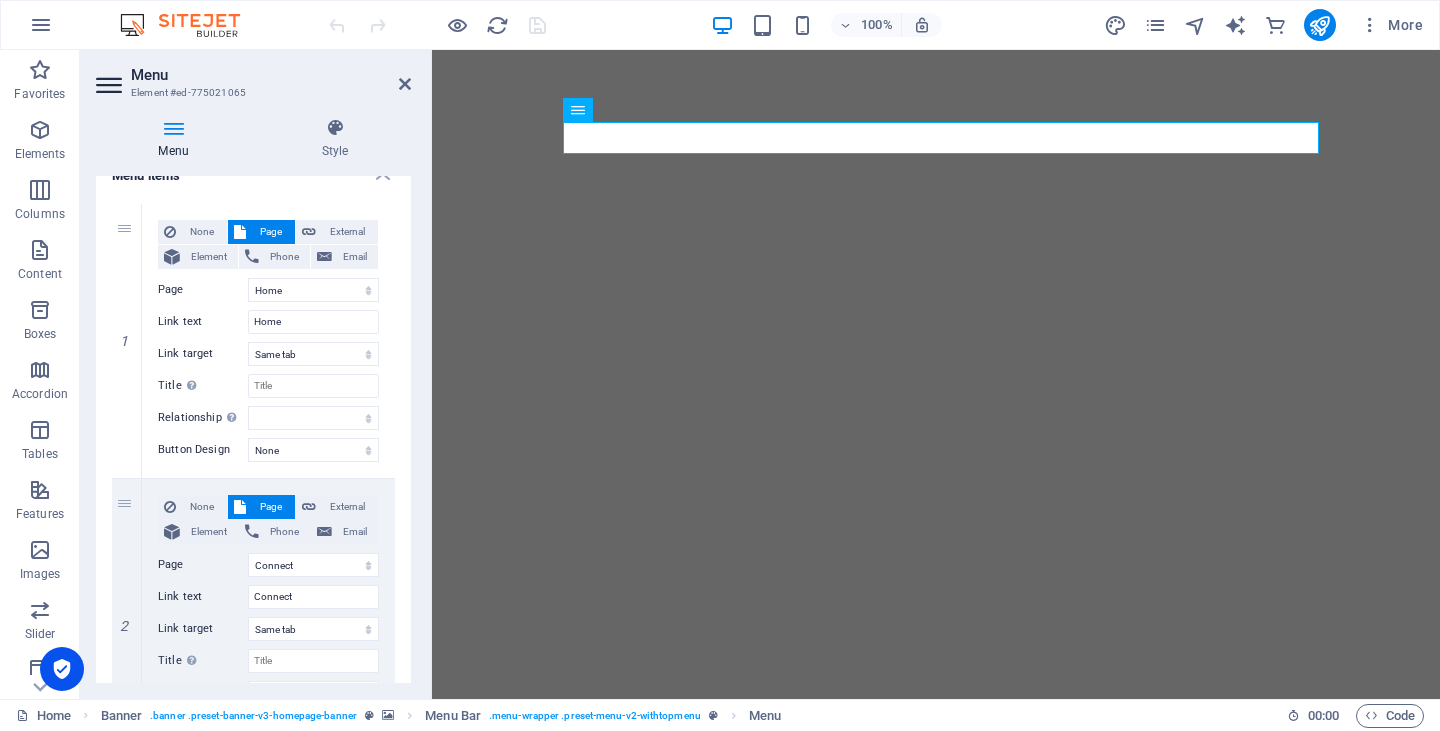 scroll, scrollTop: 175, scrollLeft: 0, axis: vertical 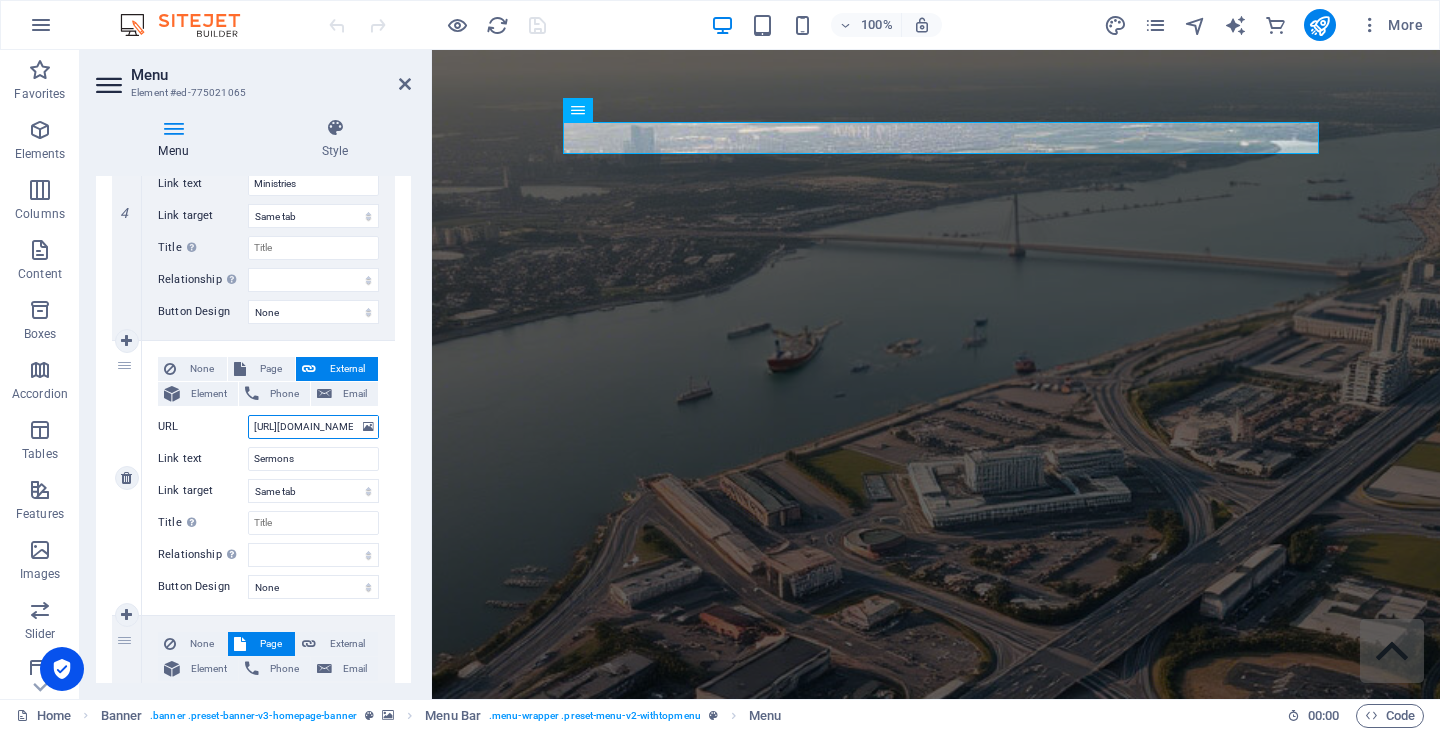 click on "https://www.youtube.com/@LifeAtCCBC/streams" at bounding box center (313, 427) 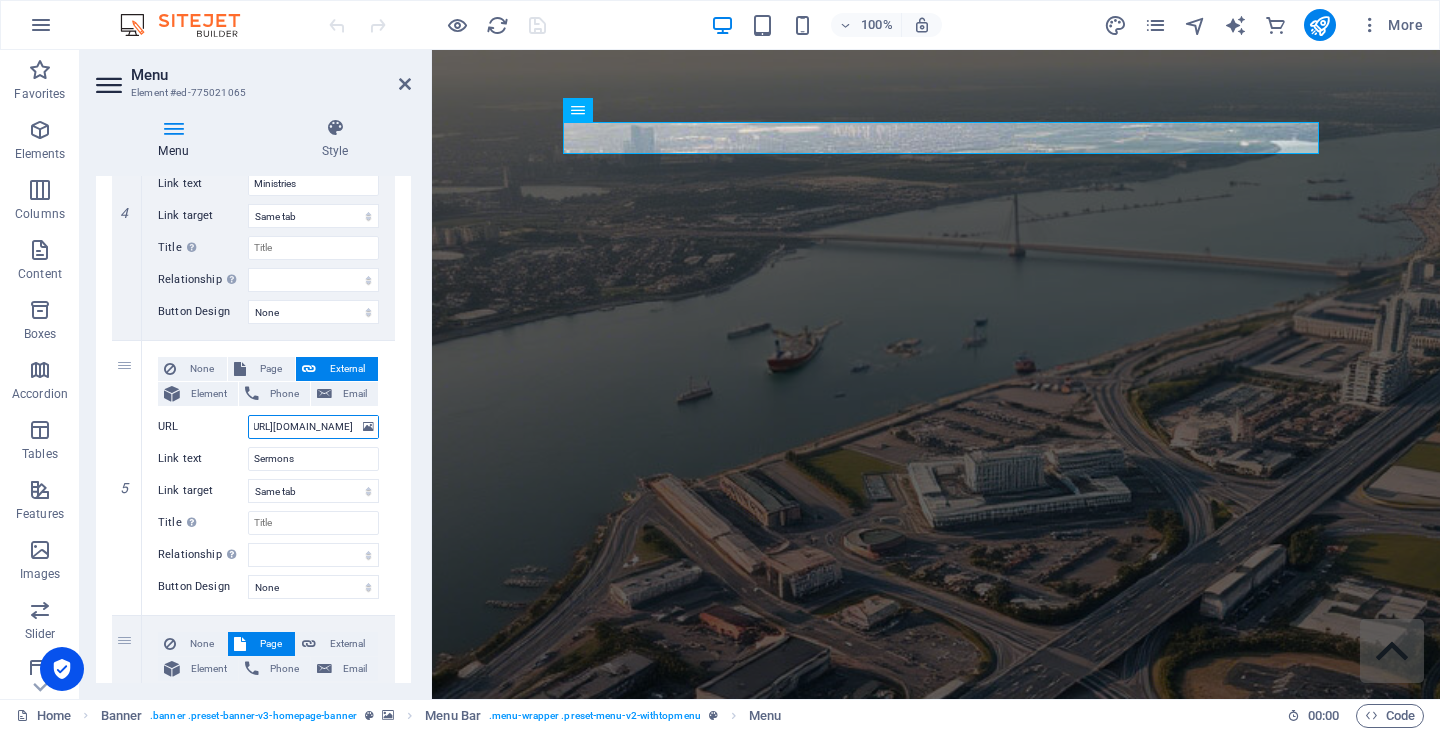 select 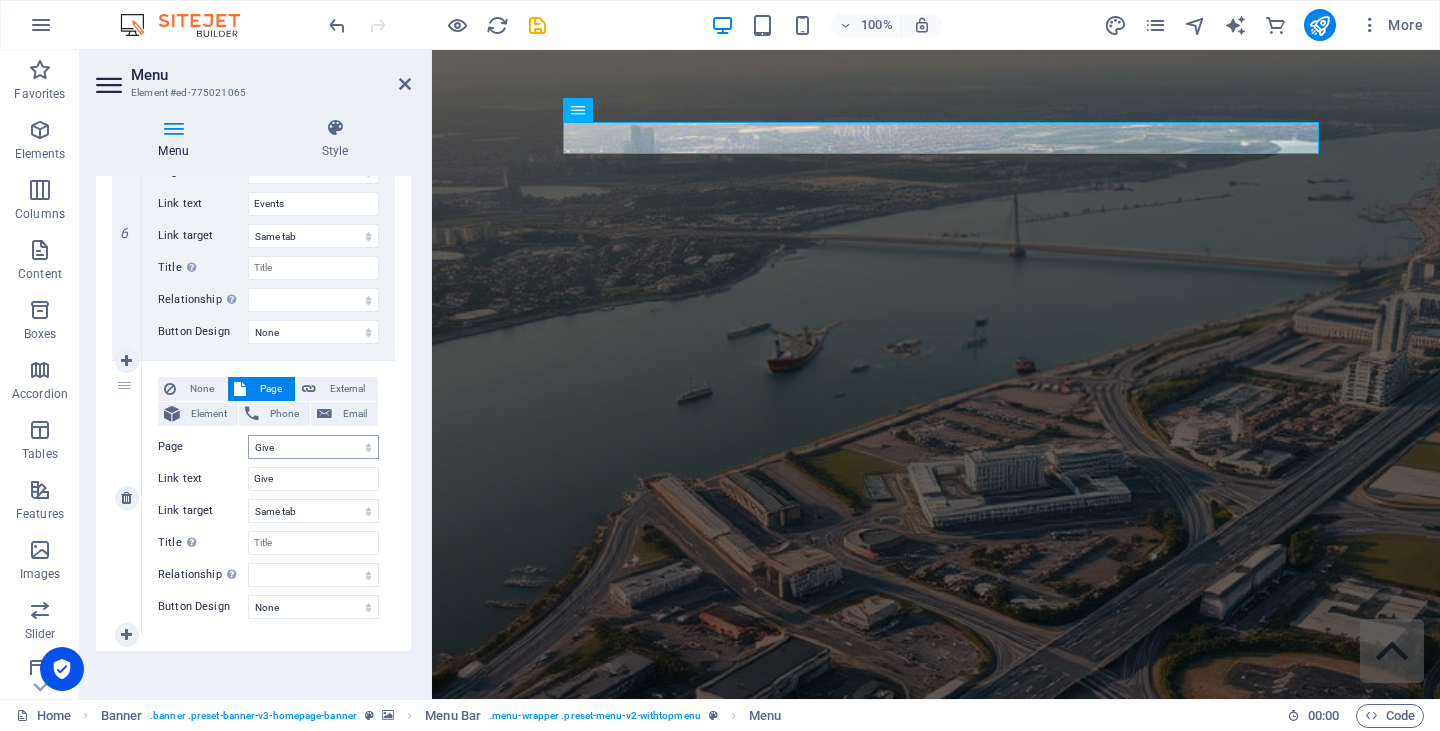 scroll, scrollTop: 2863, scrollLeft: 0, axis: vertical 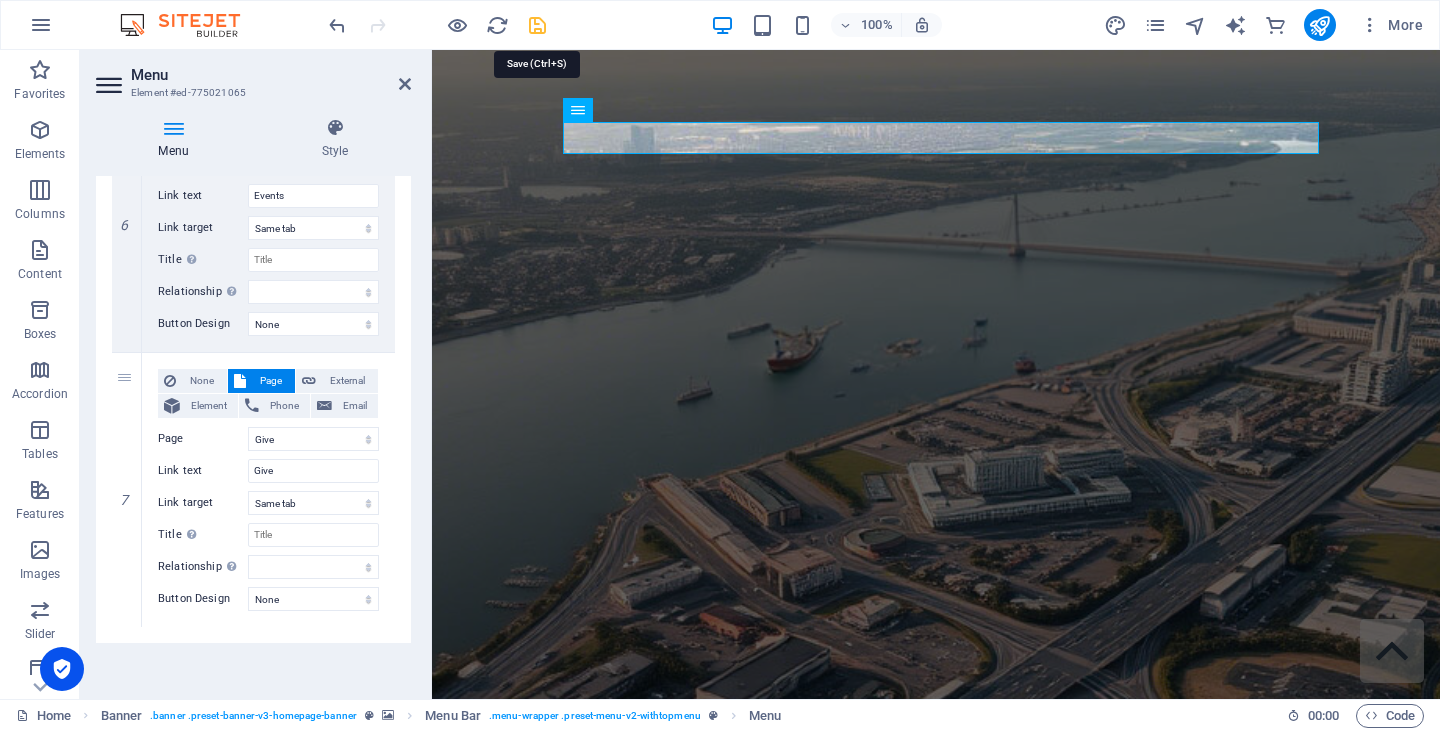 type on "[URL][DOMAIN_NAME]" 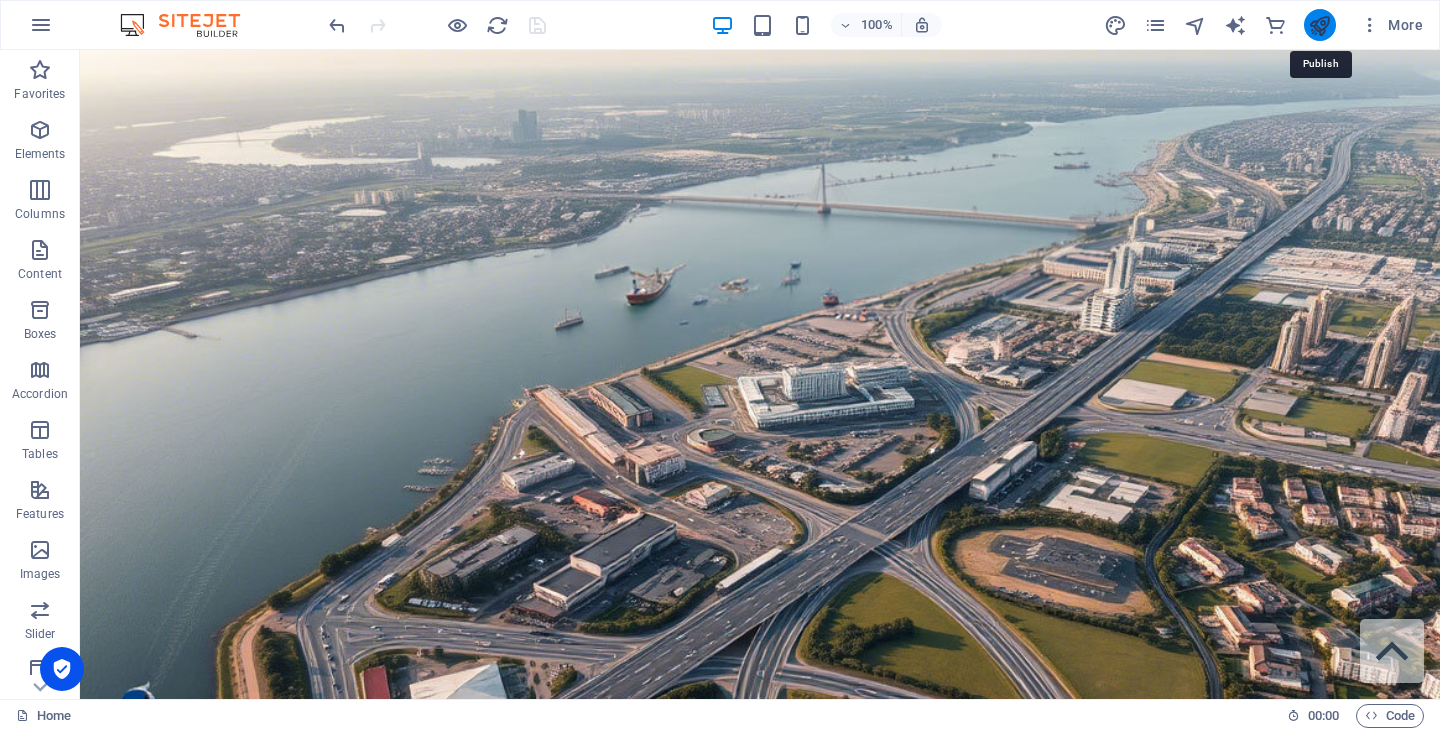 click at bounding box center [1319, 25] 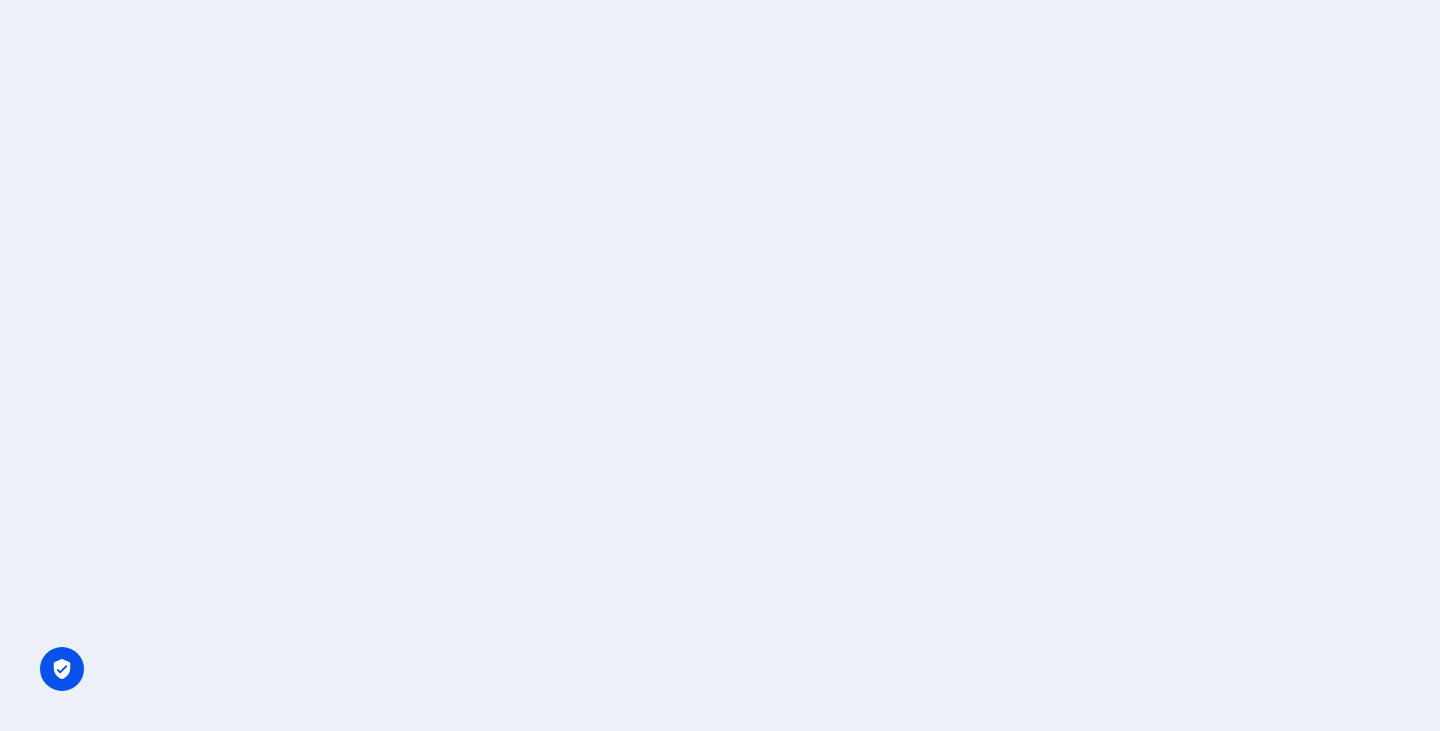 scroll, scrollTop: 0, scrollLeft: 0, axis: both 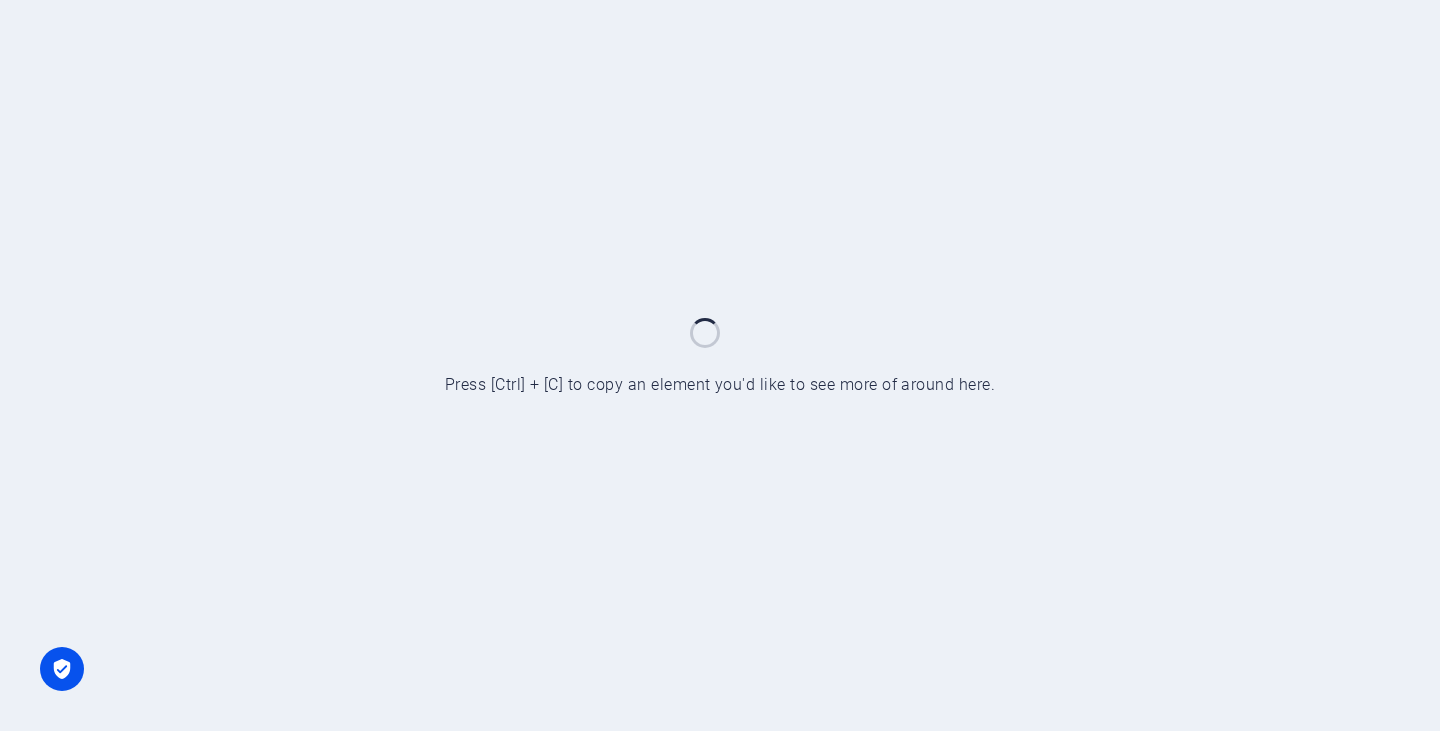 click at bounding box center (720, 365) 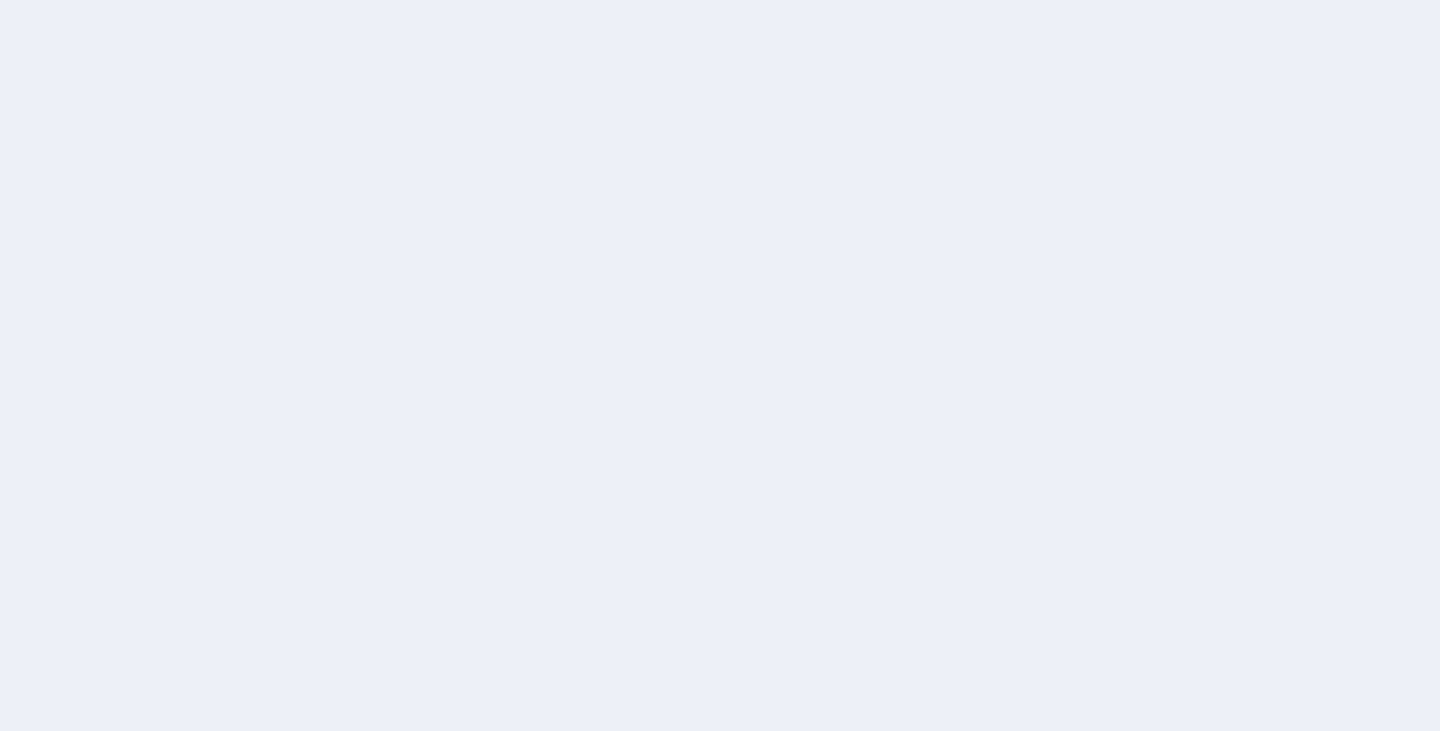 scroll, scrollTop: 0, scrollLeft: 0, axis: both 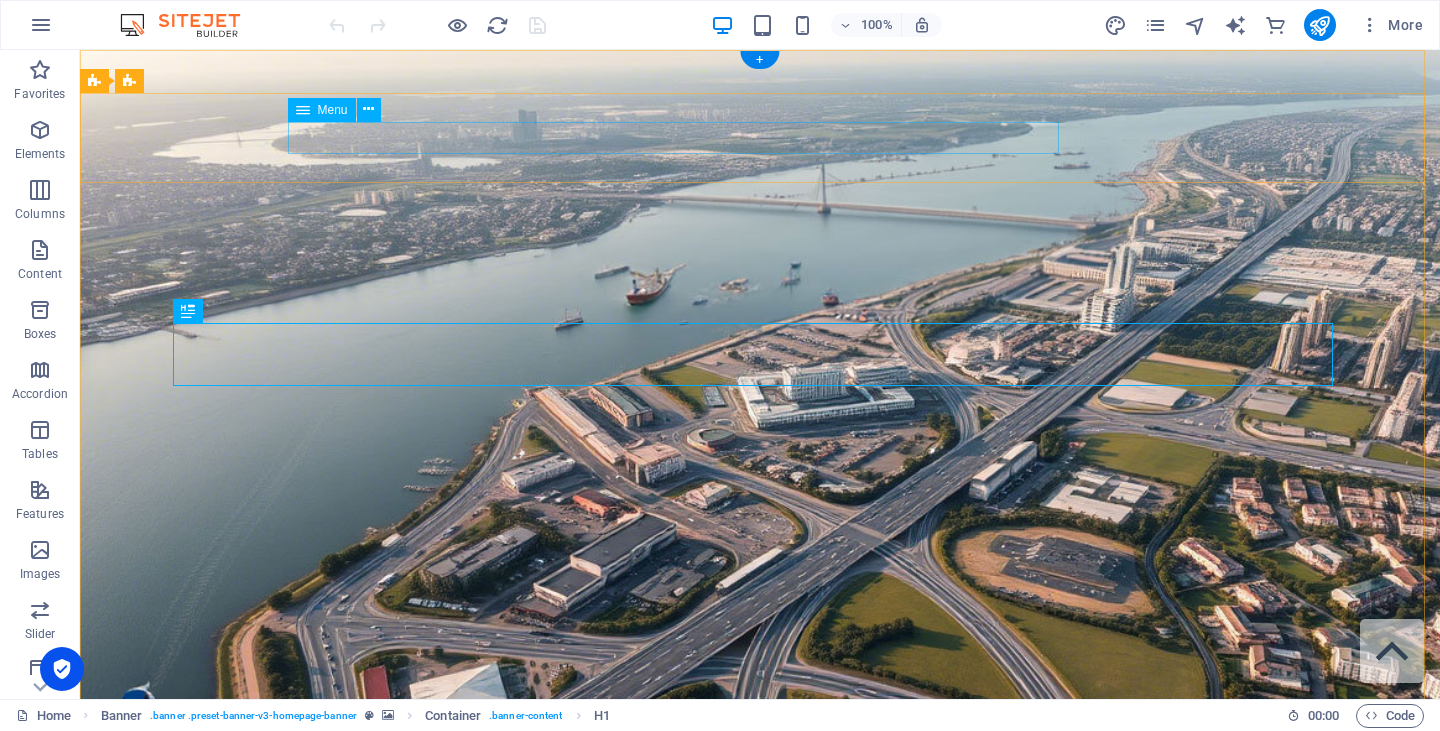 click on "Home Connect About Our Story Our Beliefs Our Team Our History Ministries Sermons Events Give" at bounding box center [760, 1215] 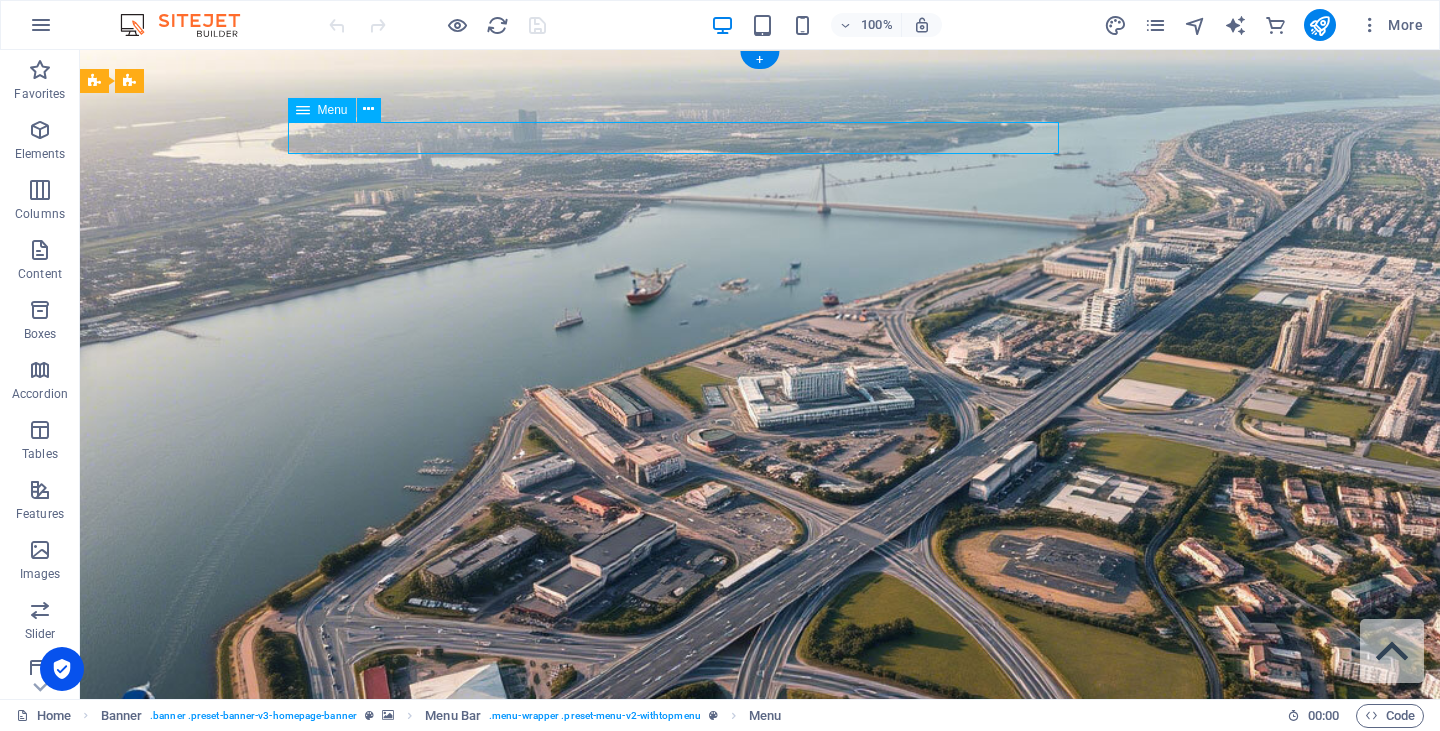 drag, startPoint x: 957, startPoint y: 139, endPoint x: 578, endPoint y: 361, distance: 439.2323 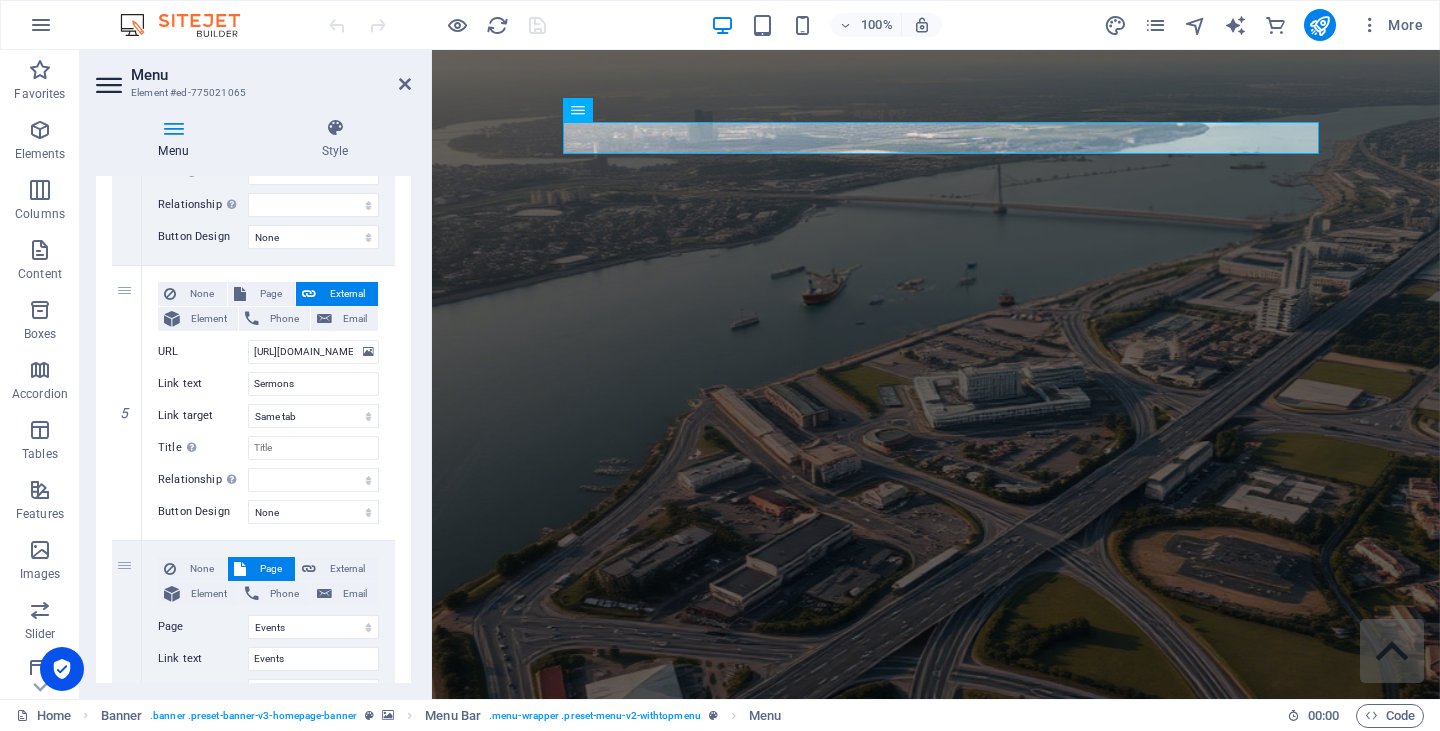 scroll, scrollTop: 2425, scrollLeft: 0, axis: vertical 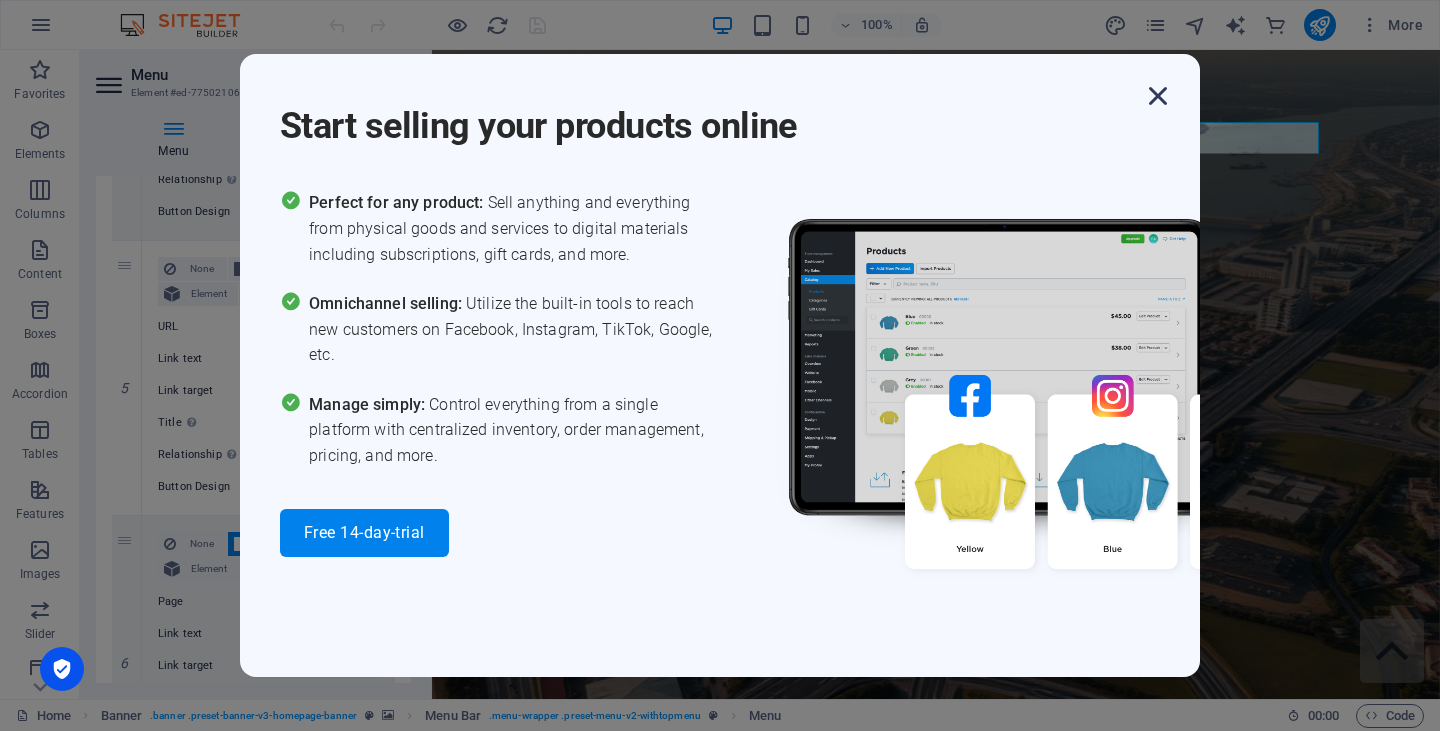 click at bounding box center (1158, 96) 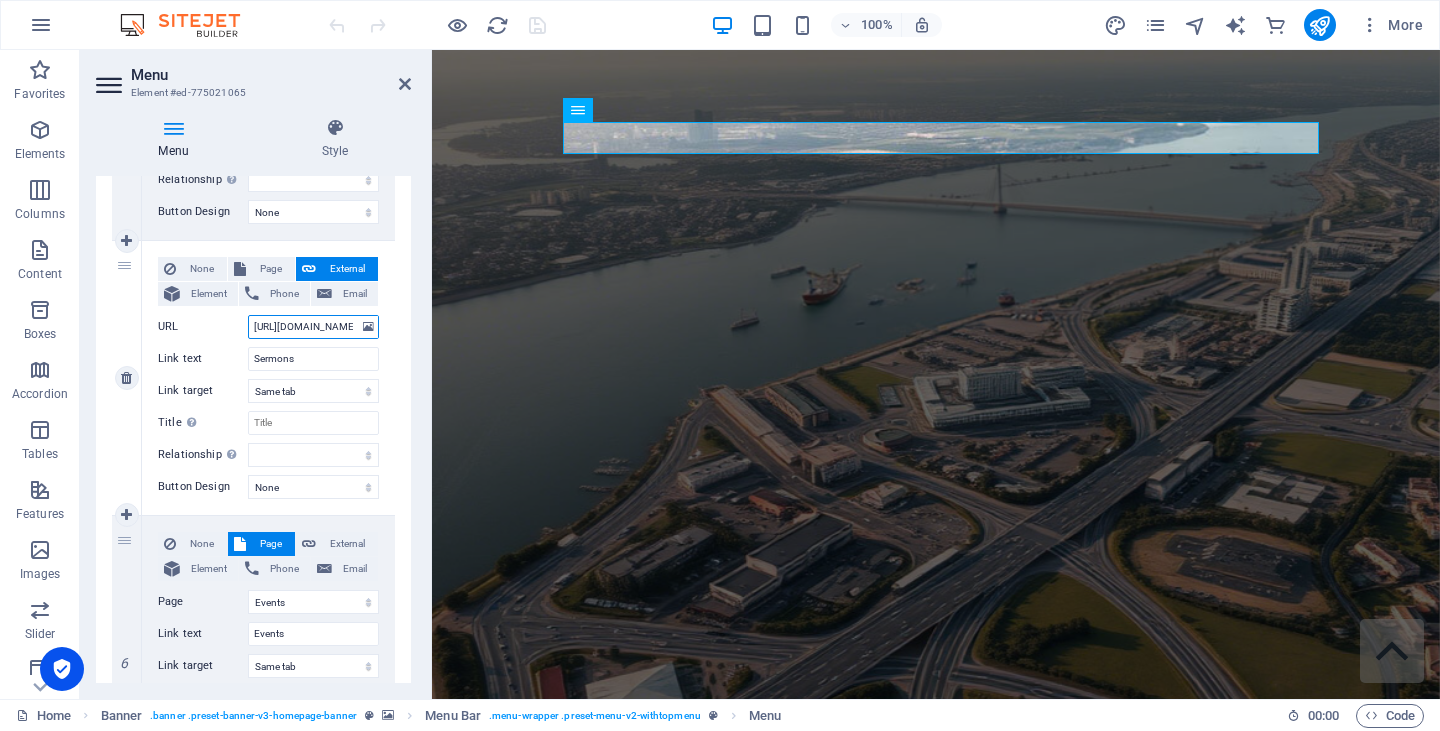 click on "[URL][DOMAIN_NAME]" at bounding box center (313, 327) 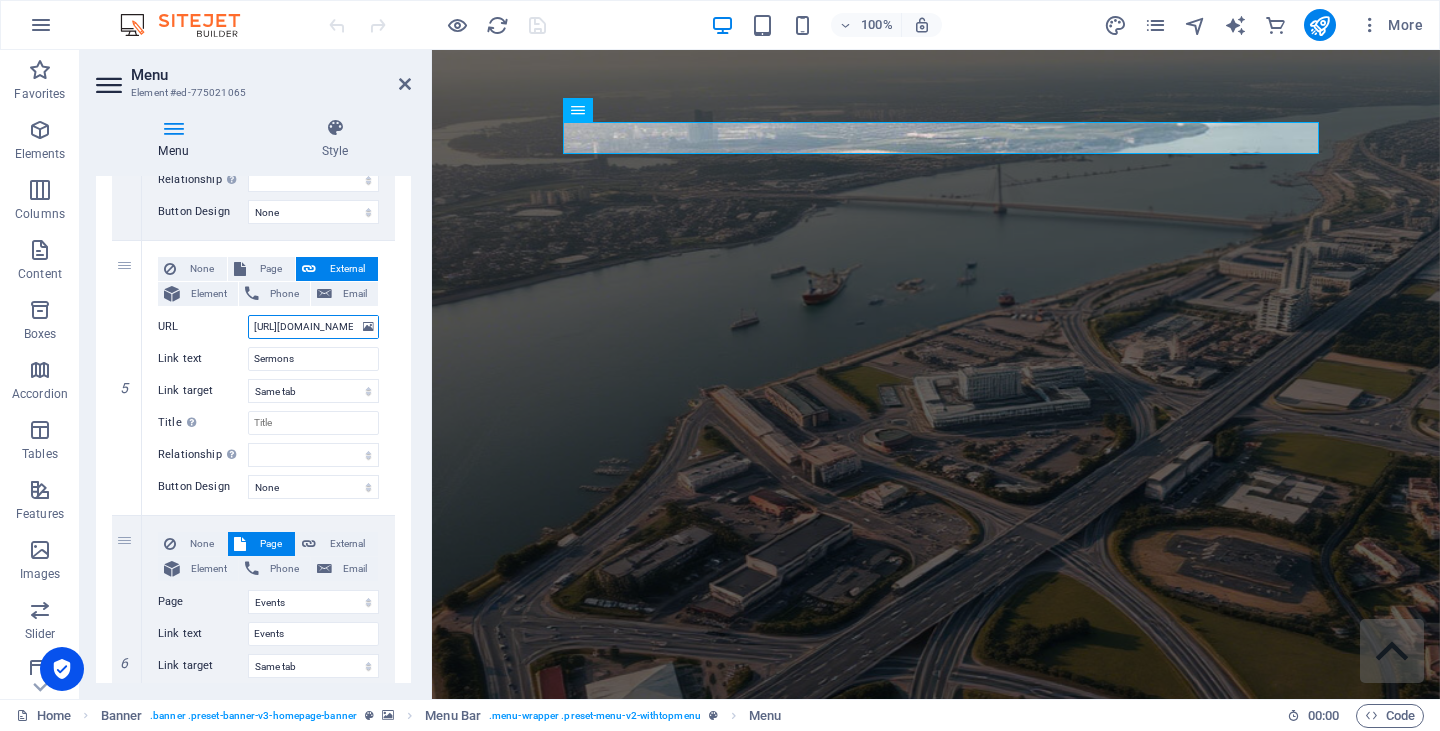 scroll, scrollTop: 0, scrollLeft: 197, axis: horizontal 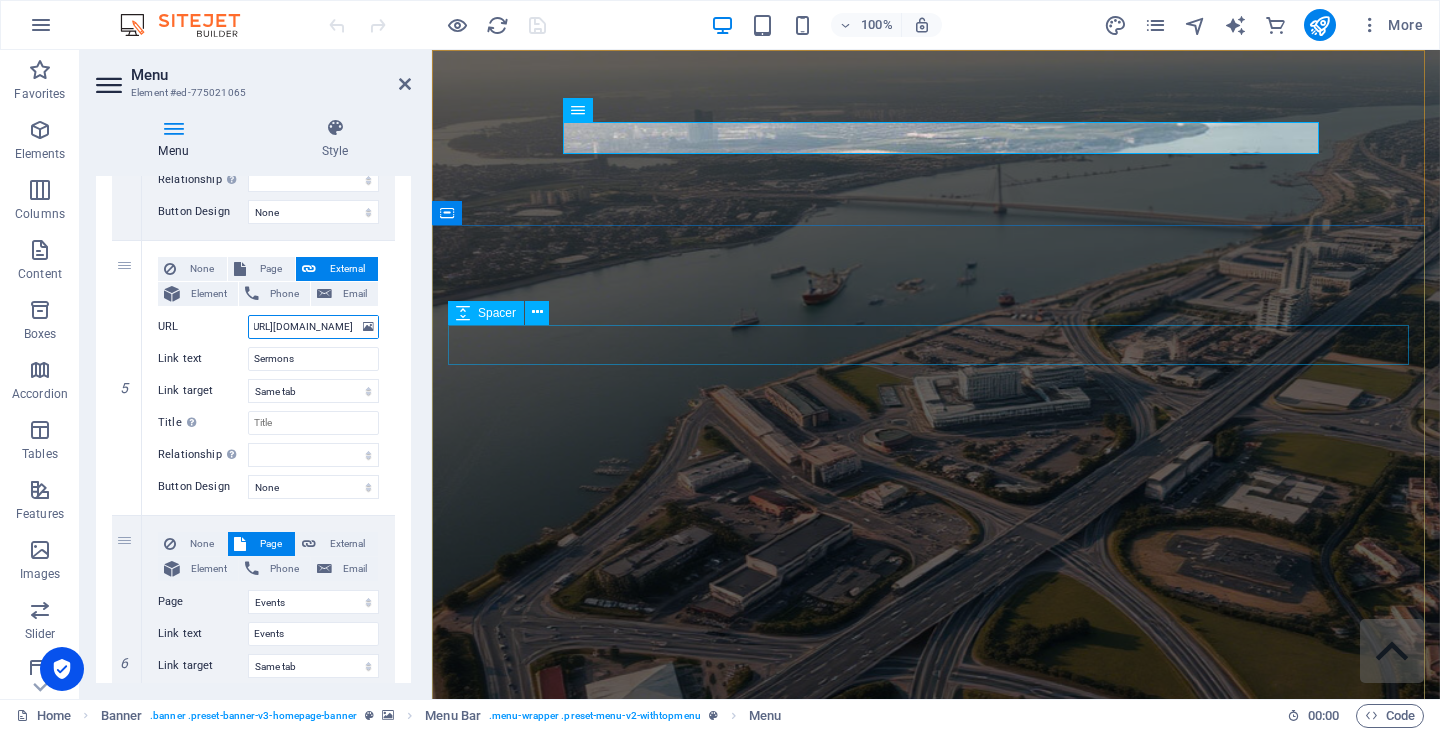 drag, startPoint x: 743, startPoint y: 371, endPoint x: 493, endPoint y: 333, distance: 252.8715 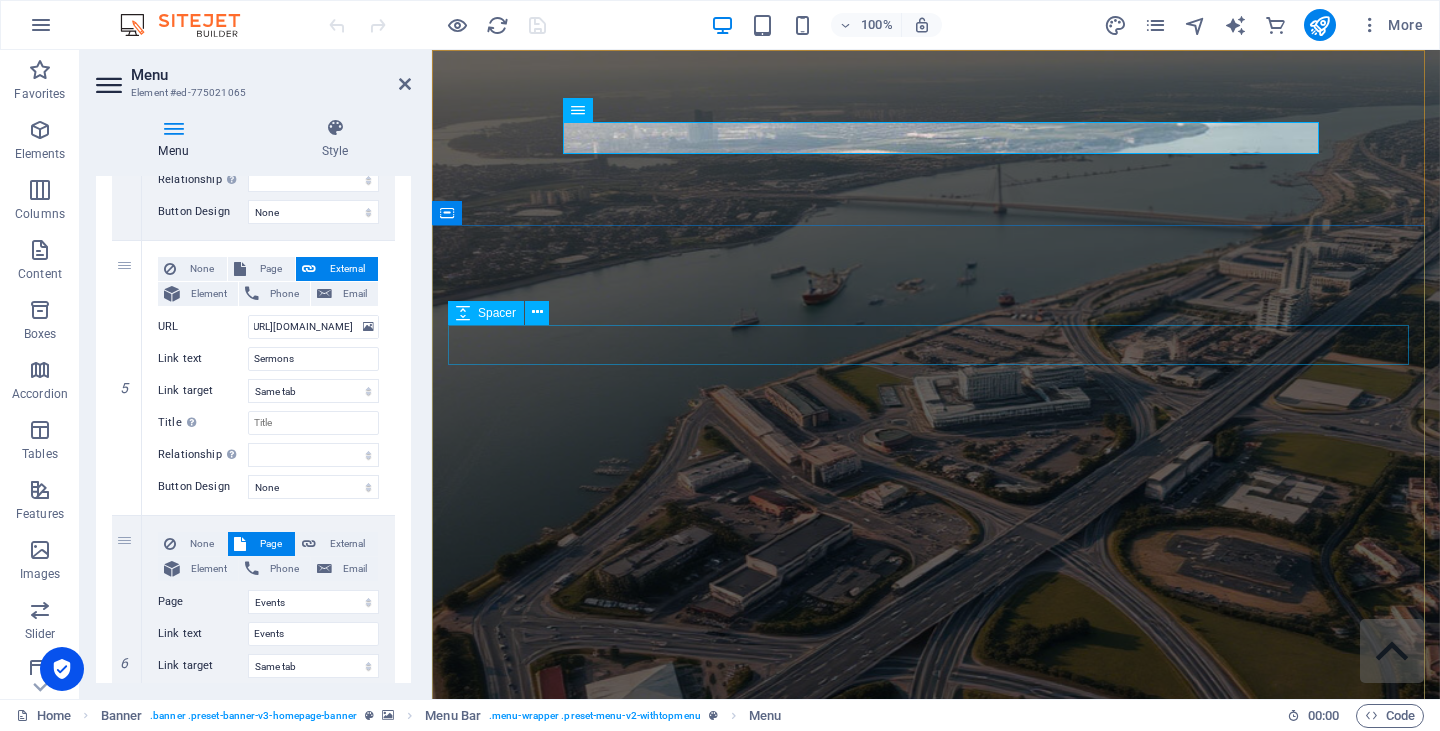 scroll, scrollTop: 0, scrollLeft: 0, axis: both 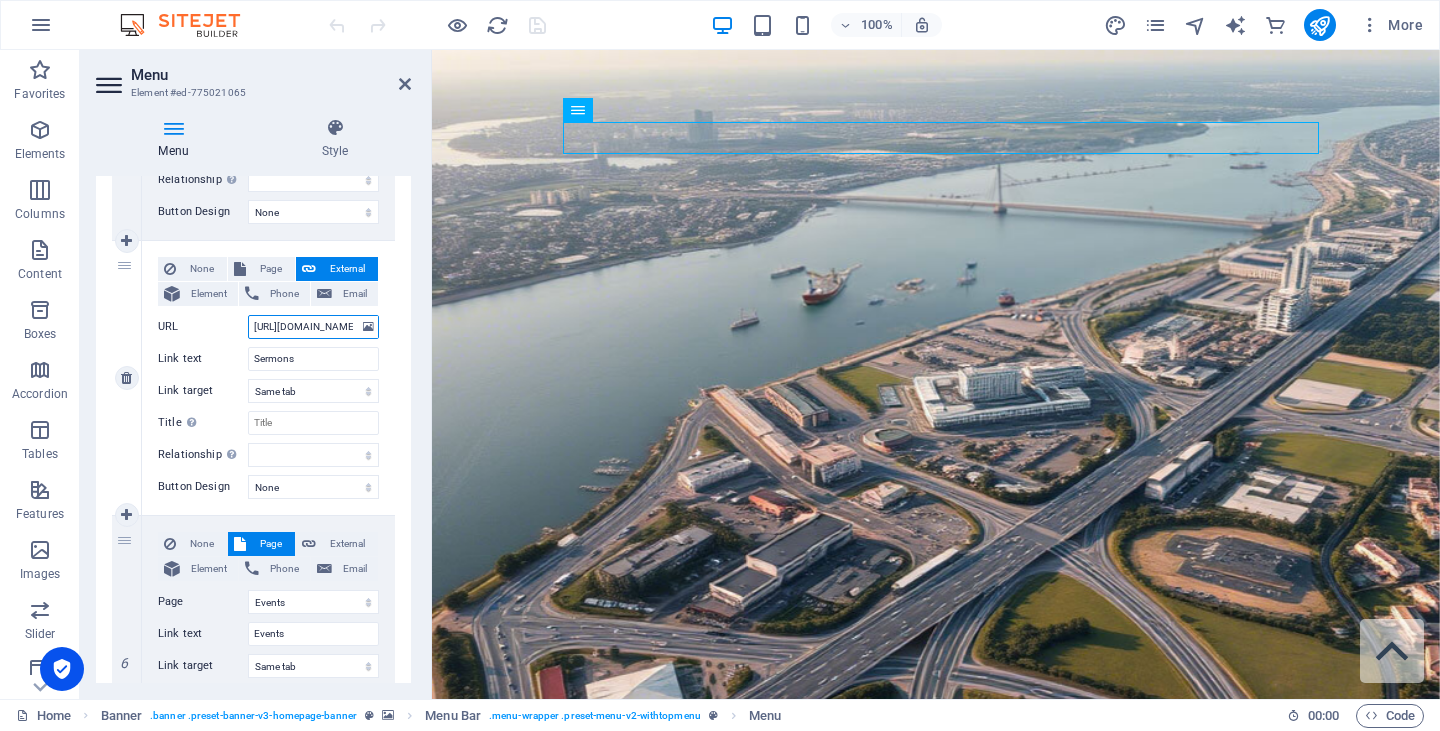 click on "[URL][DOMAIN_NAME]" at bounding box center [313, 327] 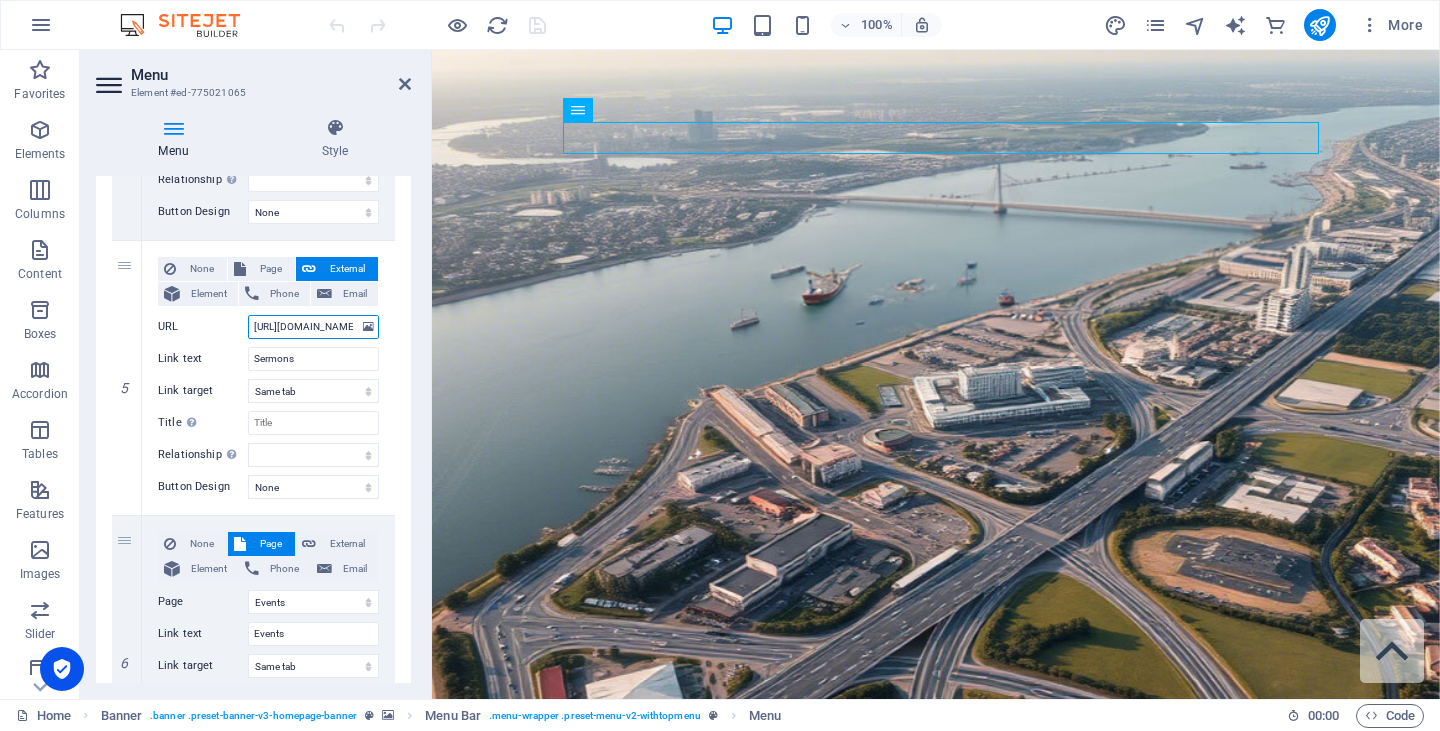 scroll, scrollTop: 0, scrollLeft: 197, axis: horizontal 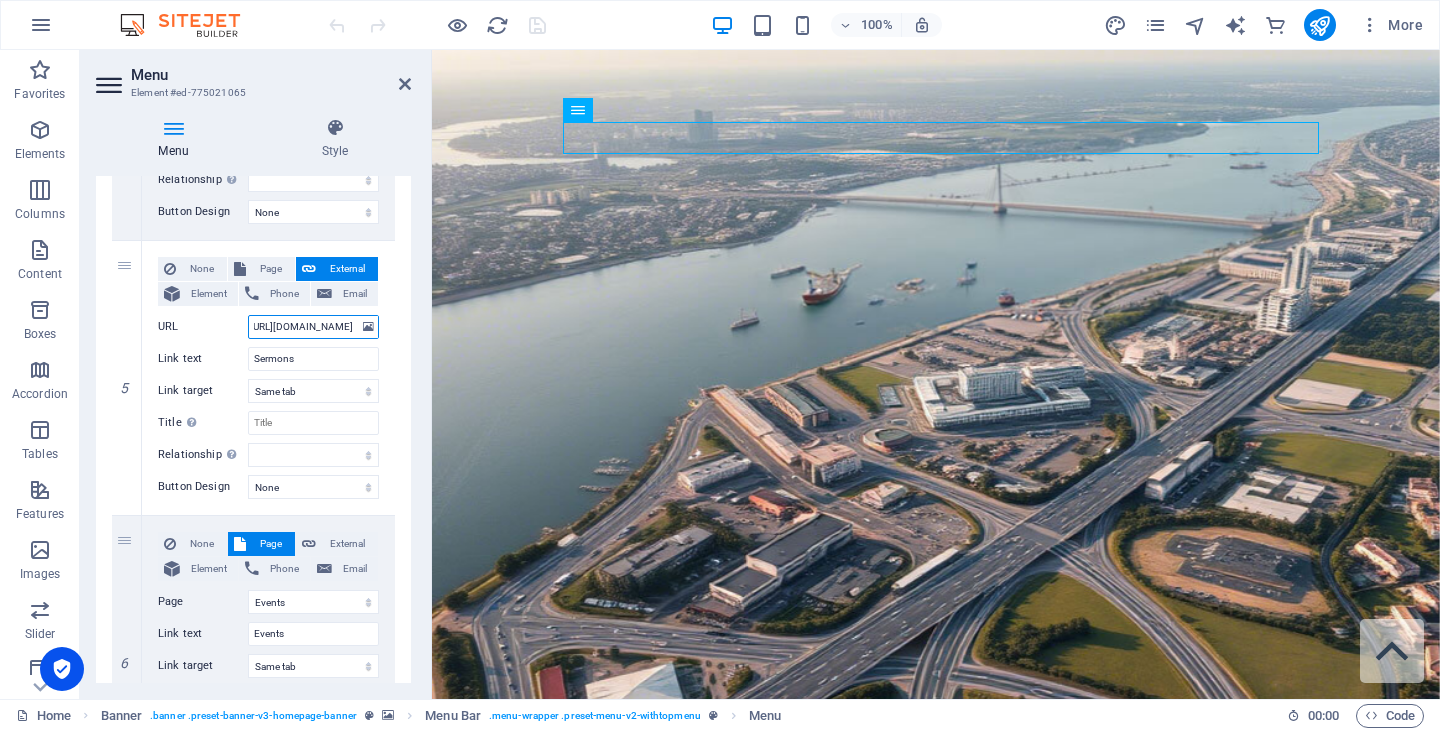 drag, startPoint x: 314, startPoint y: 327, endPoint x: 406, endPoint y: 321, distance: 92.19544 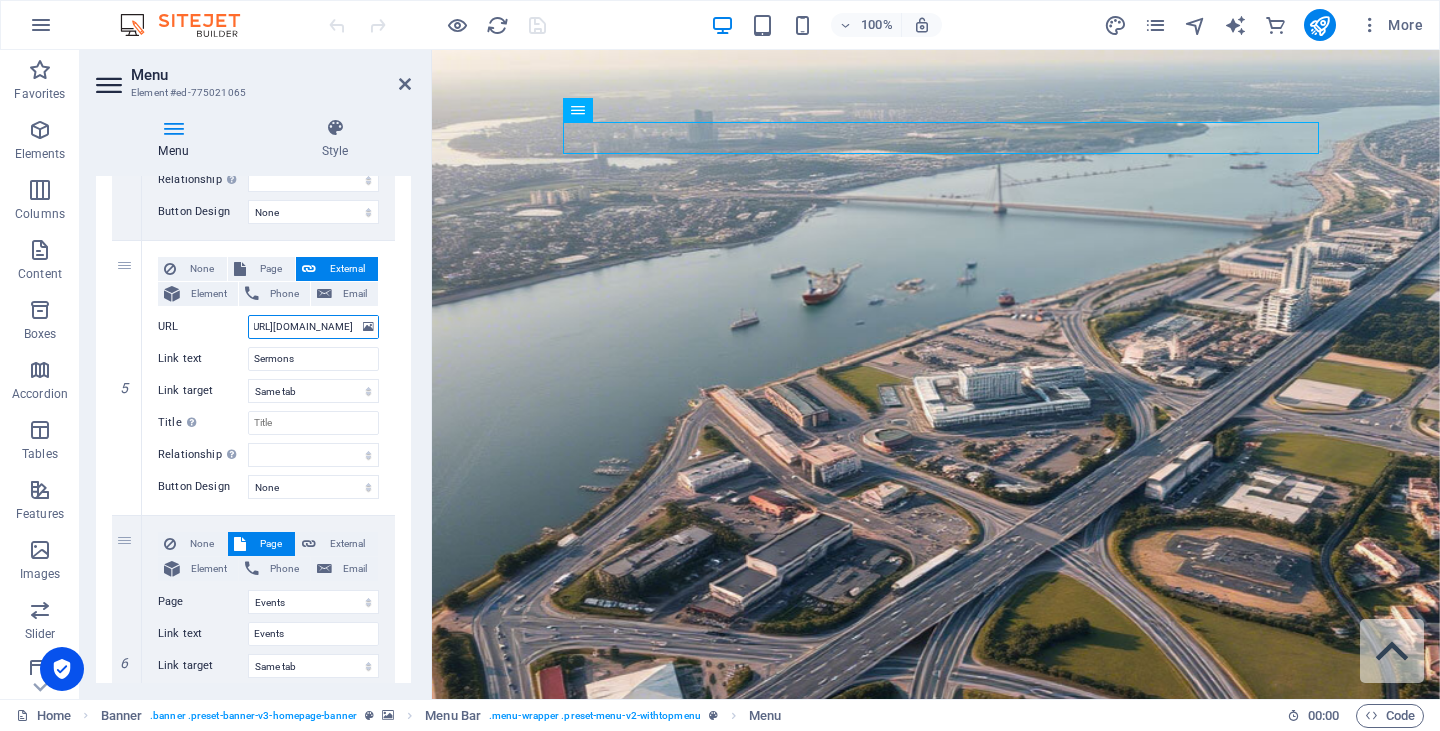 scroll, scrollTop: 0, scrollLeft: 0, axis: both 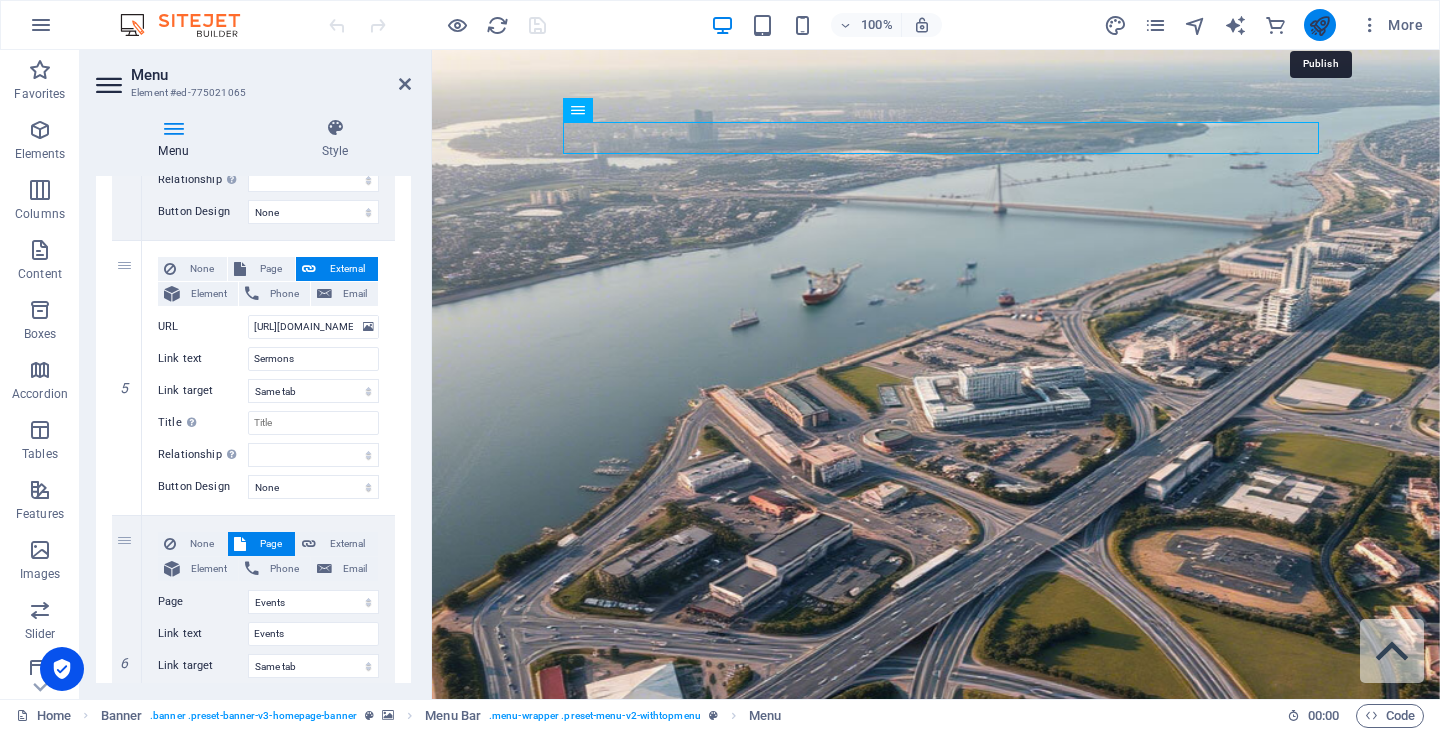 click at bounding box center [1319, 25] 